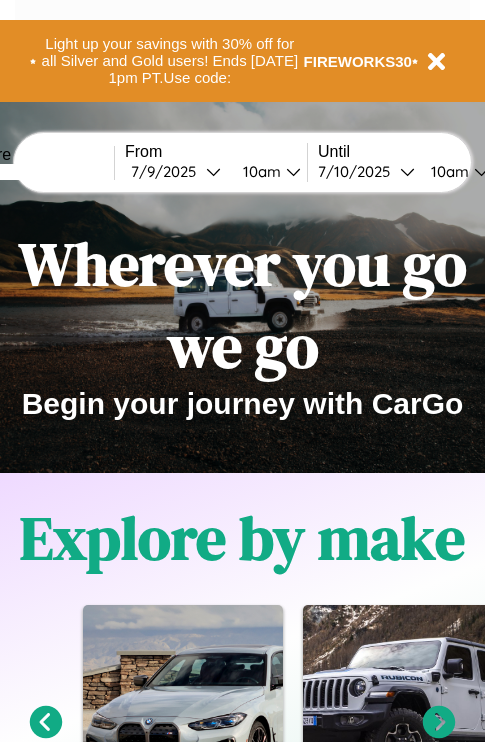 scroll, scrollTop: 0, scrollLeft: 0, axis: both 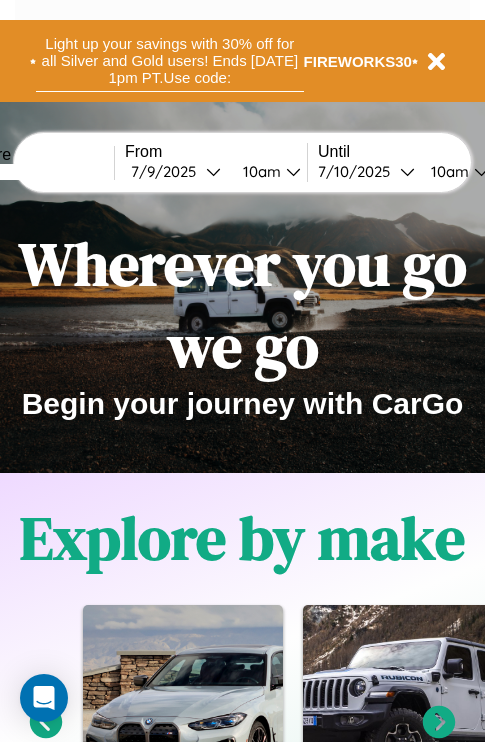 click on "Light up your savings with 30% off for all Silver and Gold users! Ends [DATE] 1pm PT.  Use code:" at bounding box center [170, 61] 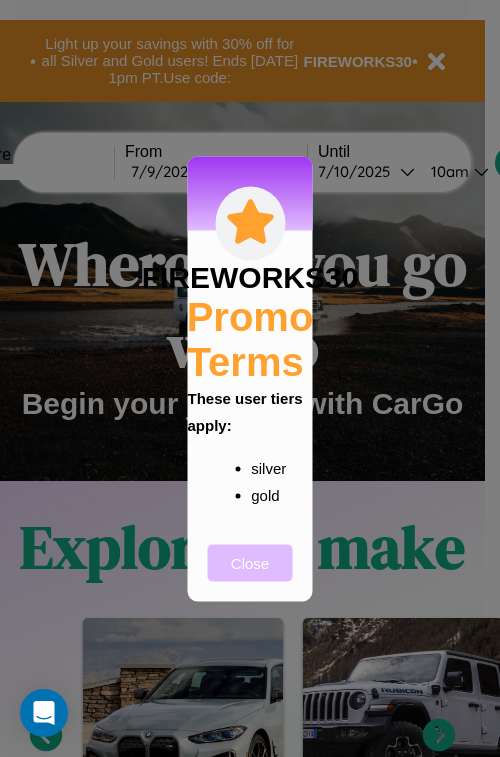click on "Close" at bounding box center [250, 562] 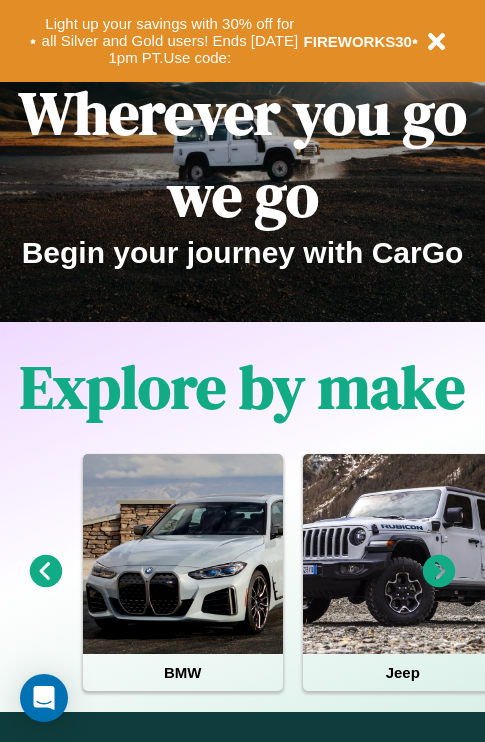 scroll, scrollTop: 0, scrollLeft: 0, axis: both 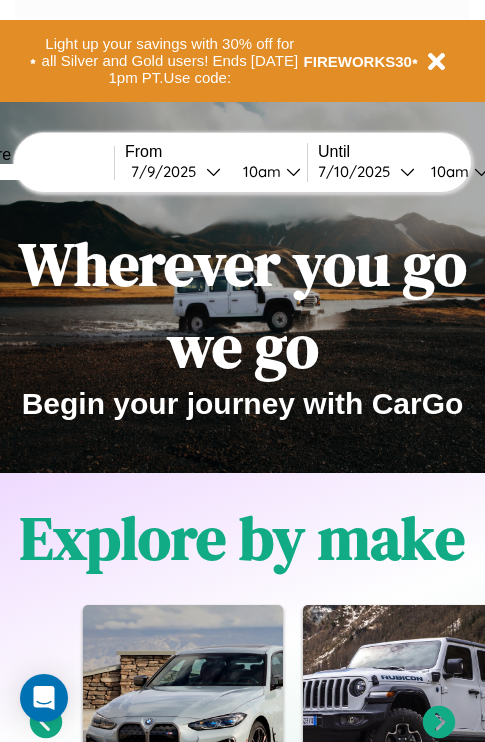 click at bounding box center [39, 172] 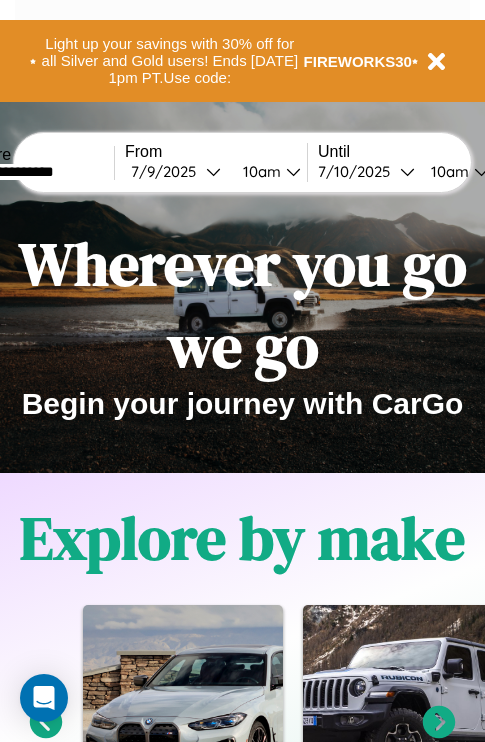 type on "**********" 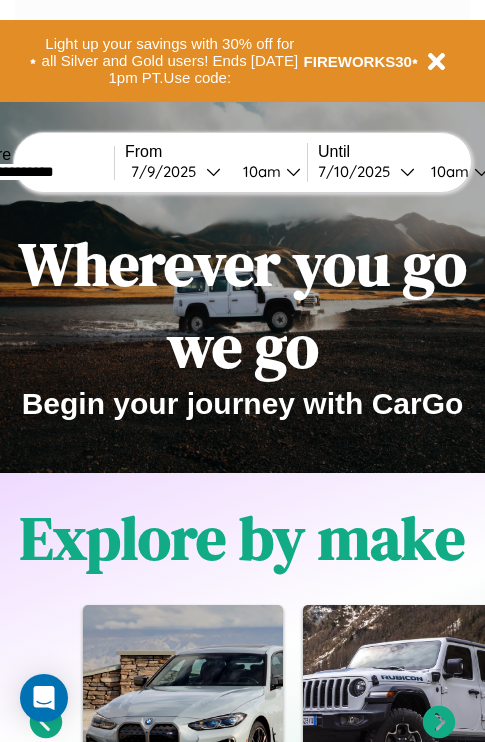 click on "[DATE]" at bounding box center [168, 171] 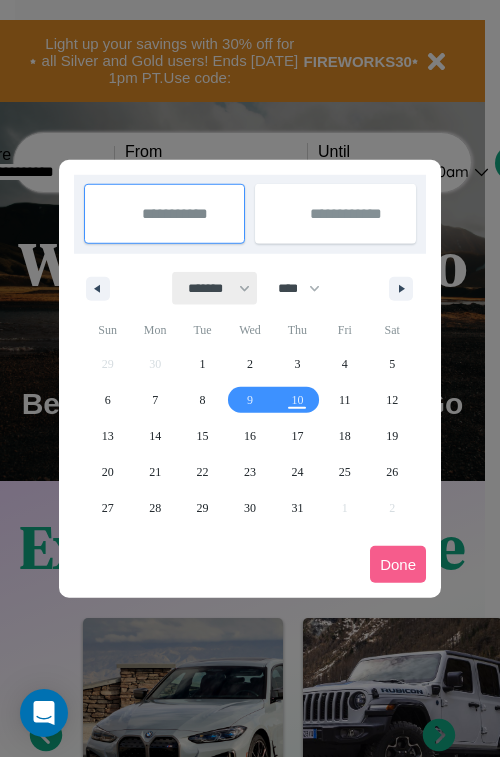 click on "******* ******** ***** ***** *** **** **** ****** ********* ******* ******** ********" at bounding box center [215, 288] 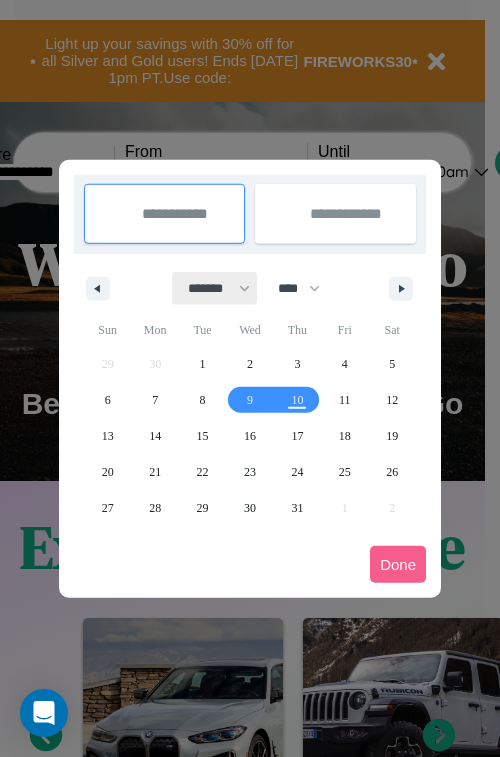 select on "*" 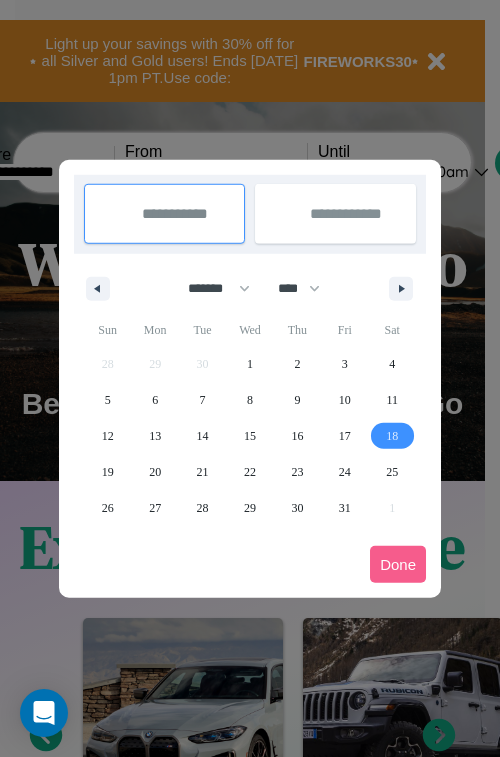 click on "18" at bounding box center [392, 436] 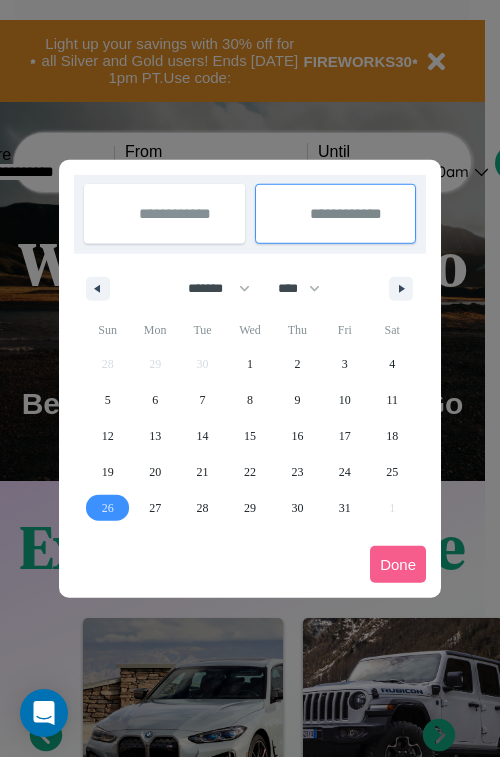 click on "26" at bounding box center (108, 508) 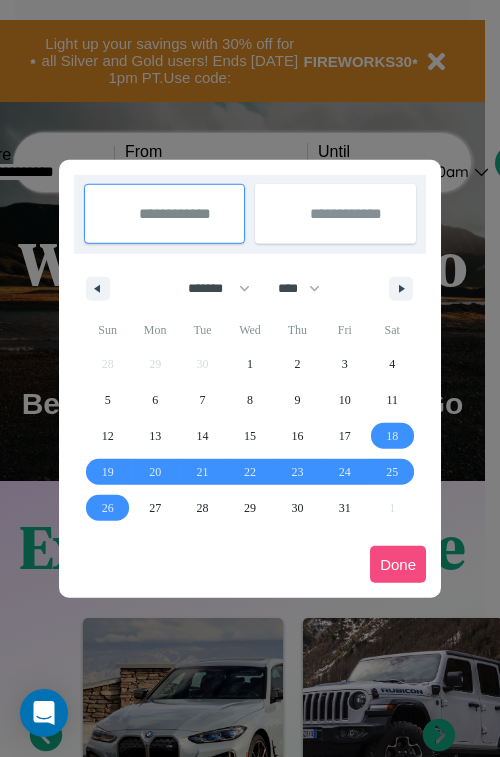 click on "Done" at bounding box center (398, 564) 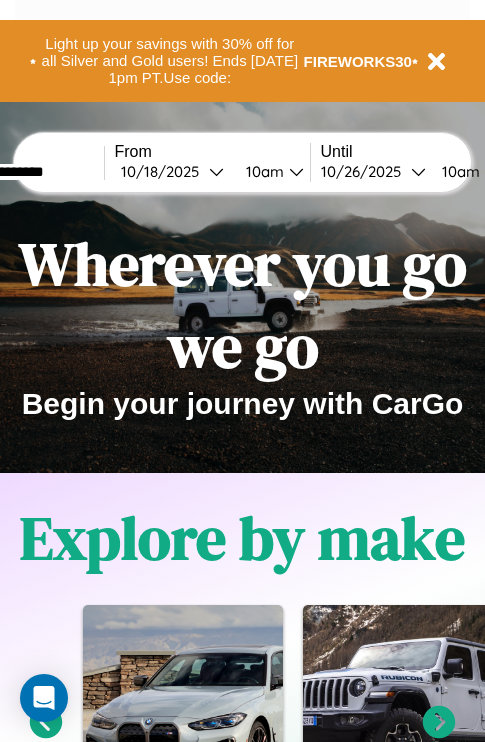 scroll, scrollTop: 0, scrollLeft: 82, axis: horizontal 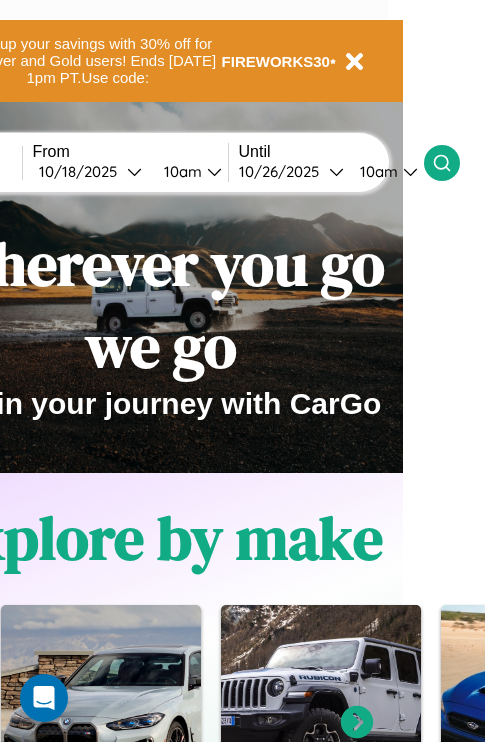 click 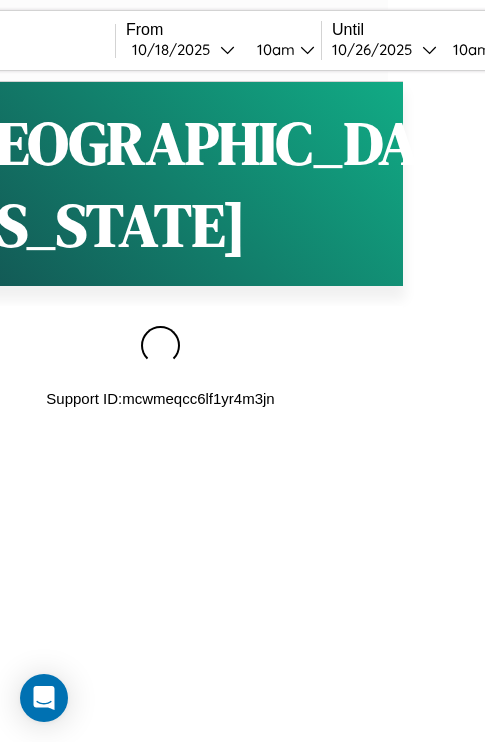 scroll, scrollTop: 0, scrollLeft: 0, axis: both 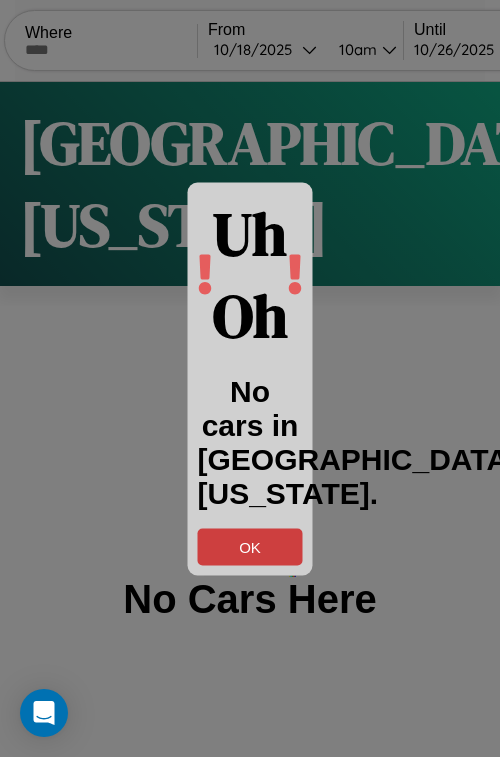 click on "OK" at bounding box center (250, 546) 